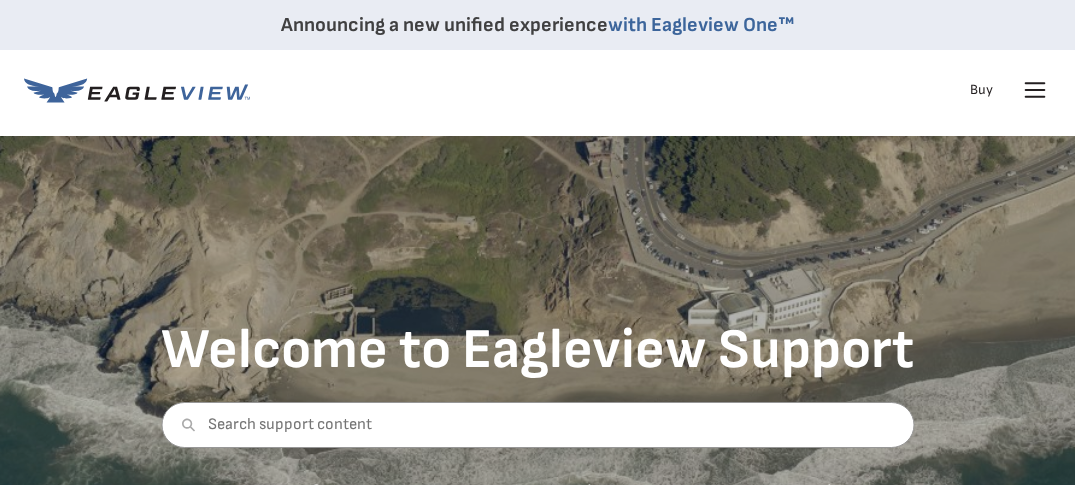 scroll, scrollTop: 0, scrollLeft: 0, axis: both 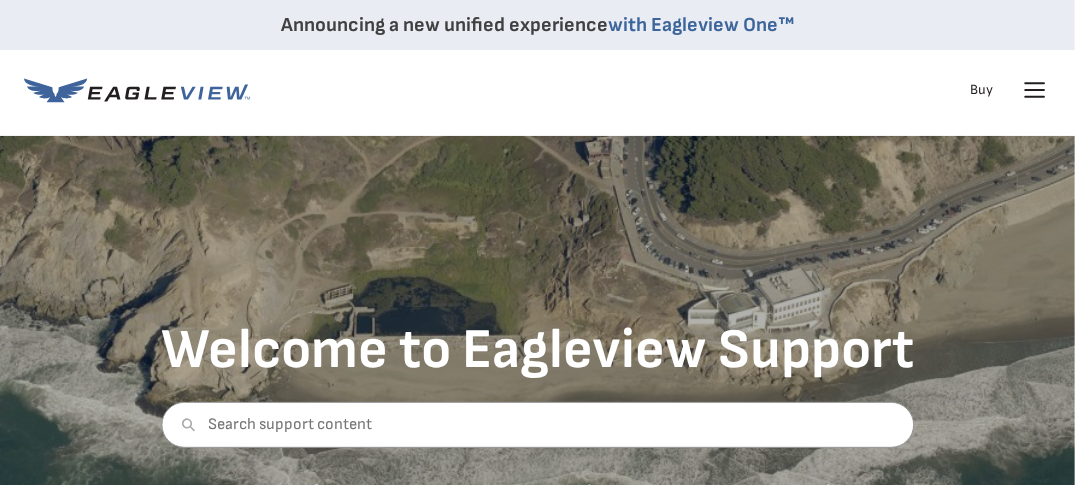 click 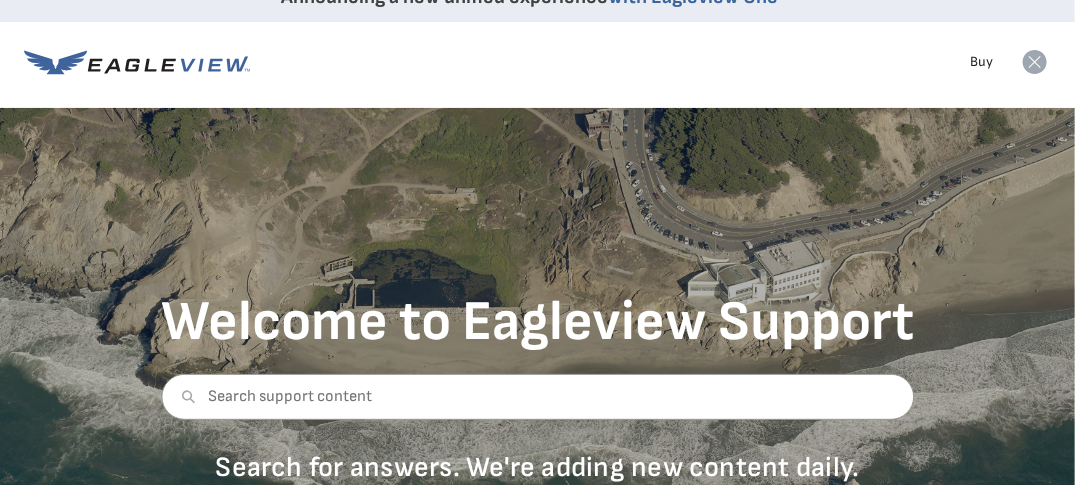 scroll, scrollTop: 0, scrollLeft: 0, axis: both 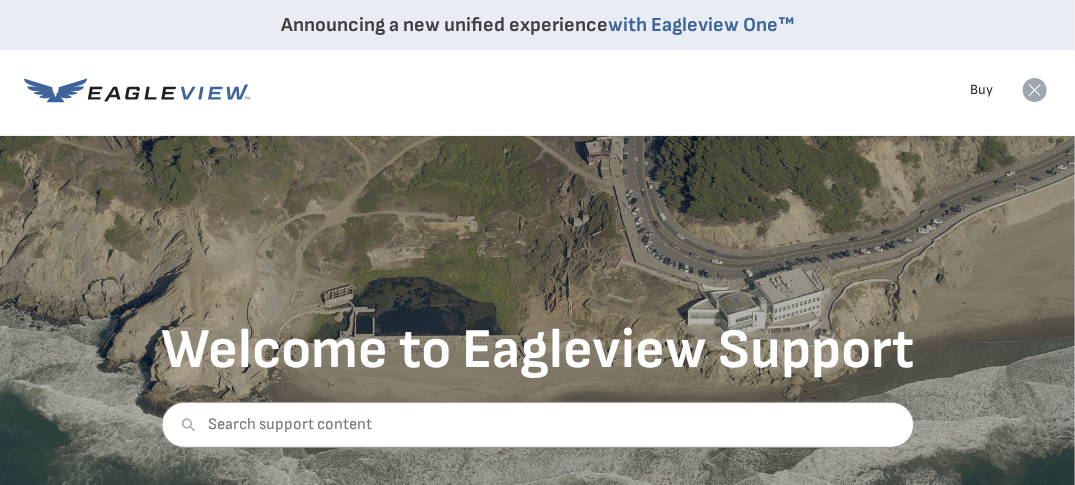 click 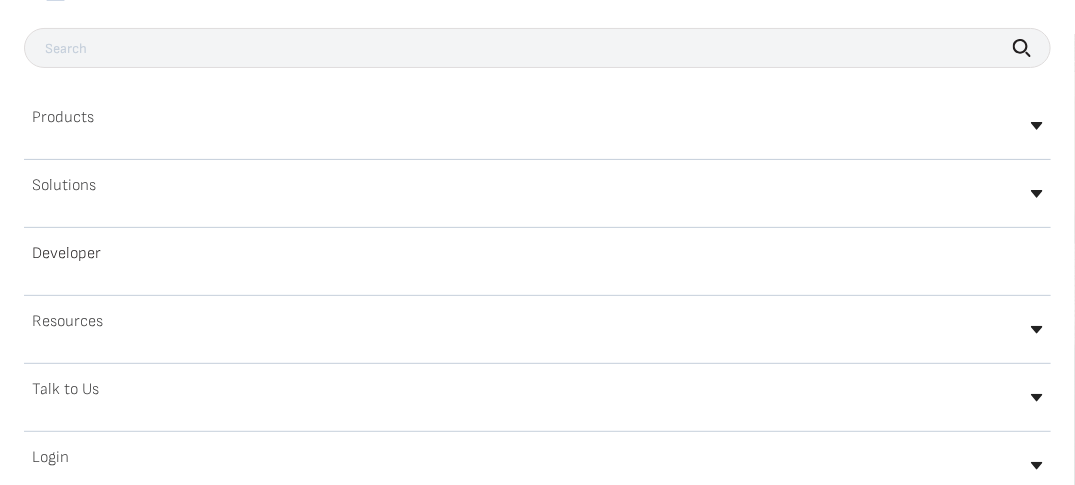 scroll, scrollTop: 200, scrollLeft: 0, axis: vertical 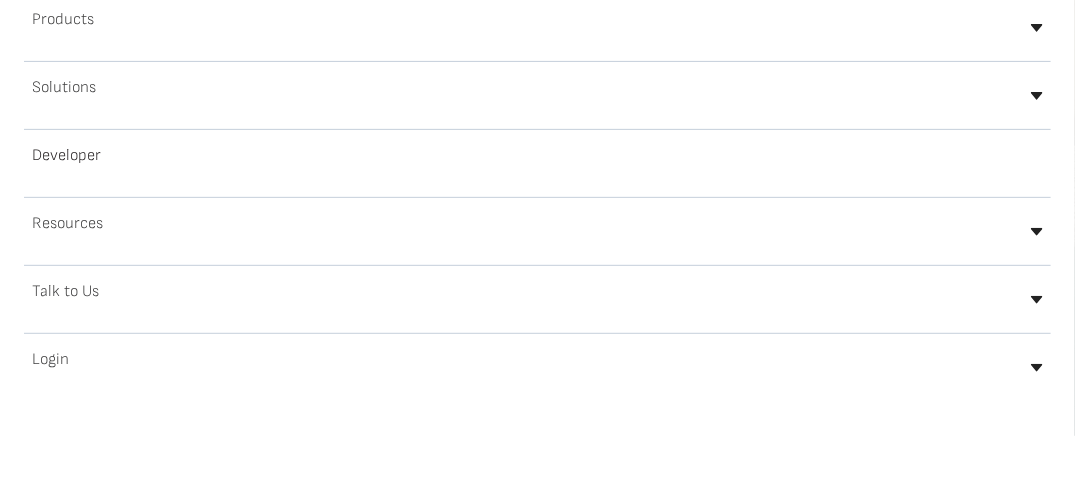 click on "Login" at bounding box center (50, 360) 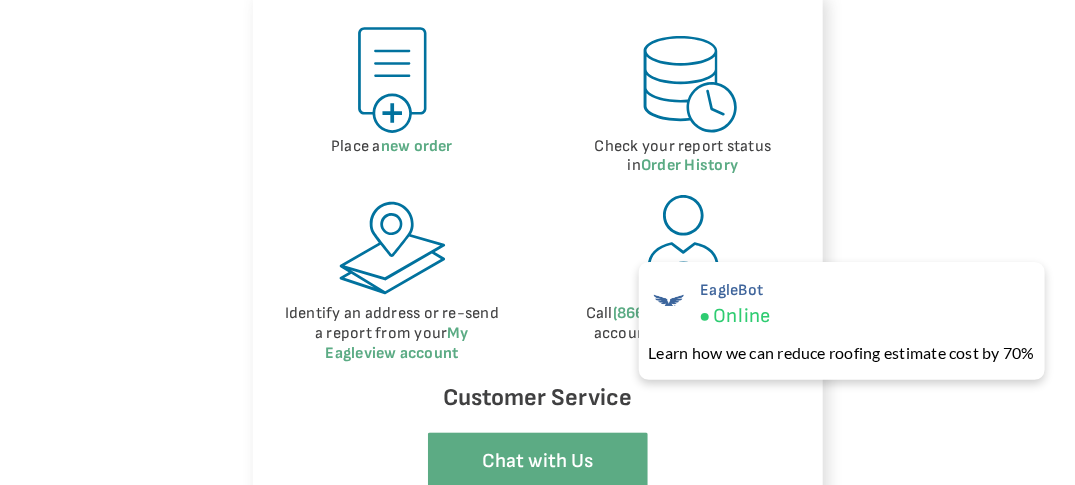 scroll, scrollTop: 1100, scrollLeft: 0, axis: vertical 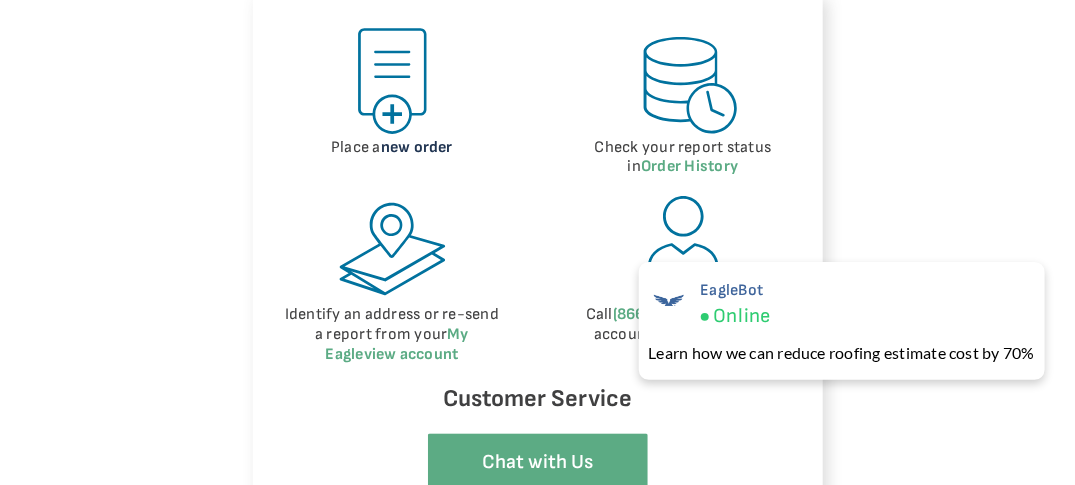 click on "new order" at bounding box center [417, 147] 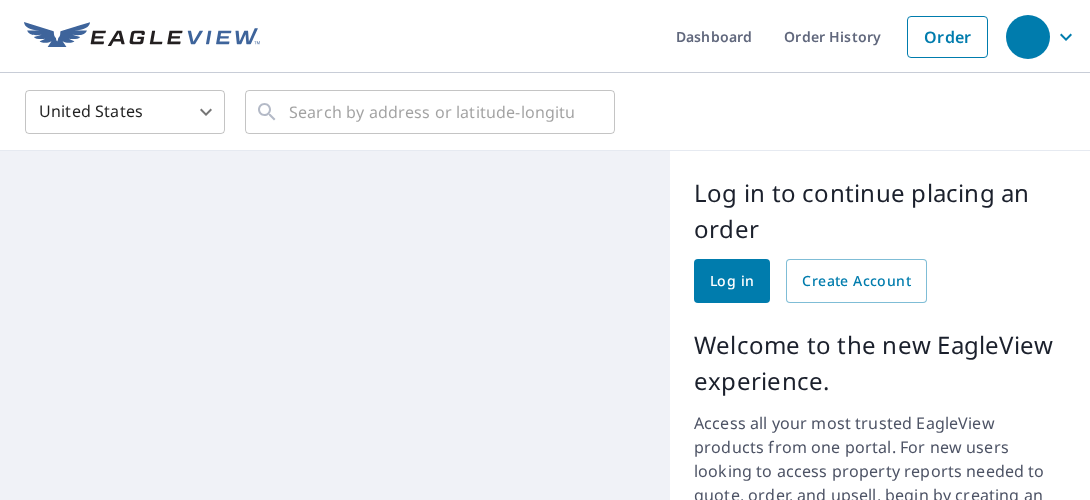 scroll, scrollTop: 0, scrollLeft: 0, axis: both 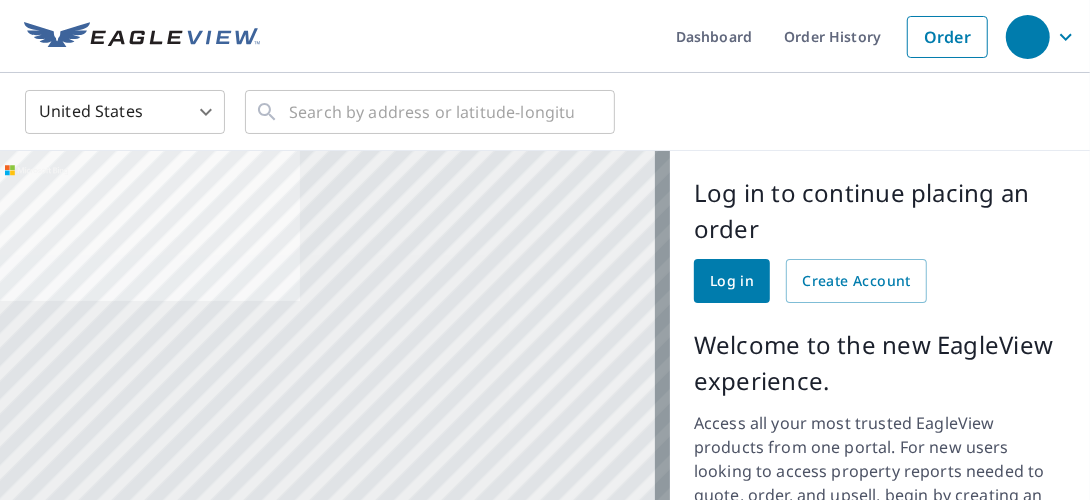 click on "Log in" at bounding box center (732, 281) 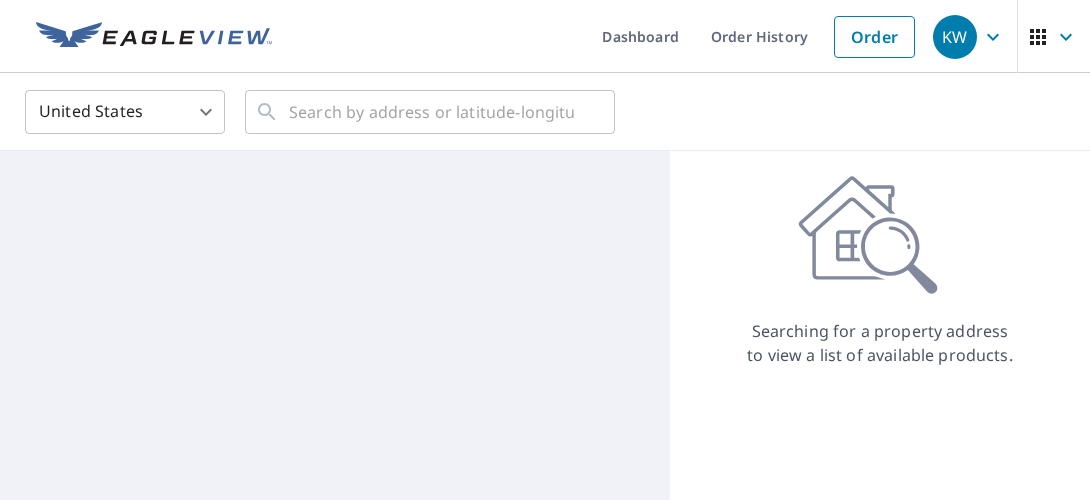 scroll, scrollTop: 0, scrollLeft: 0, axis: both 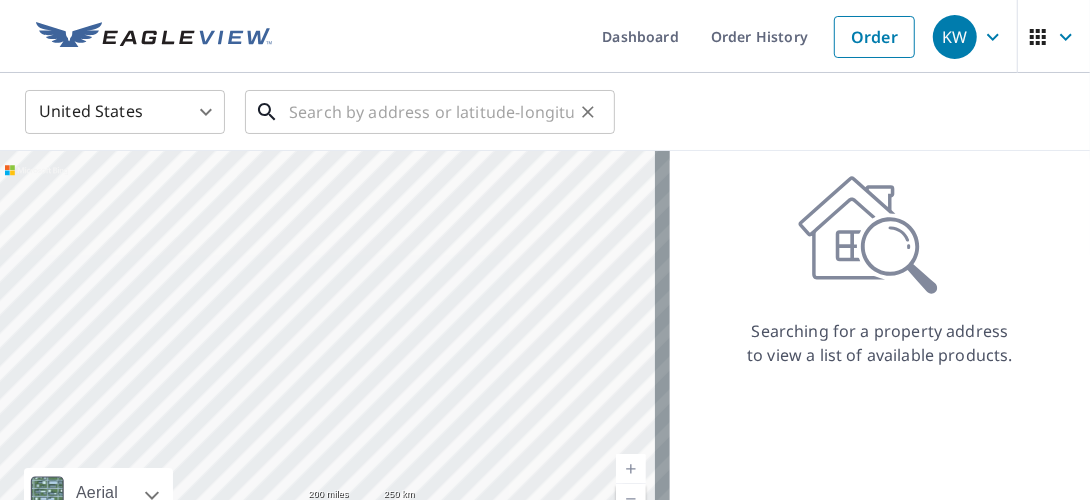 click at bounding box center (431, 112) 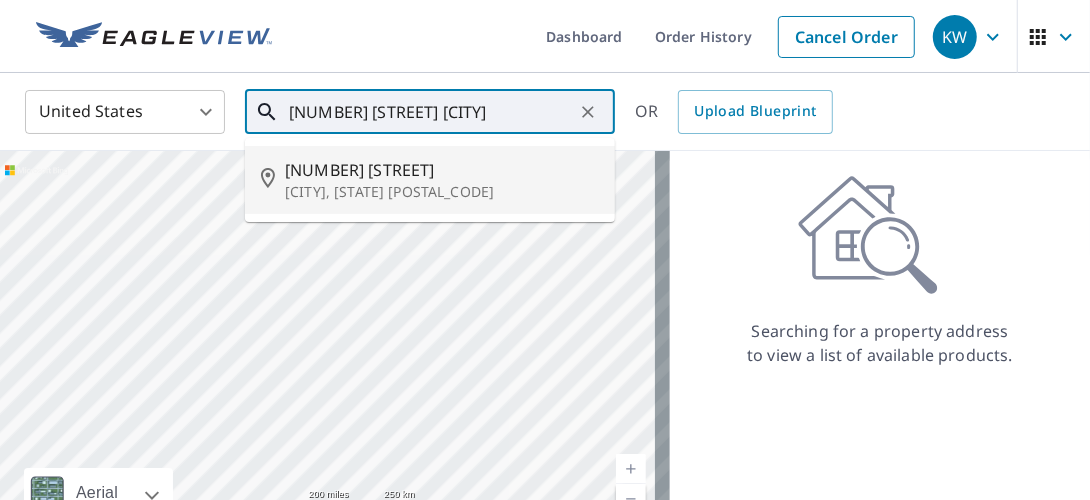 click on "[NUMBER] [STREET]" at bounding box center (442, 170) 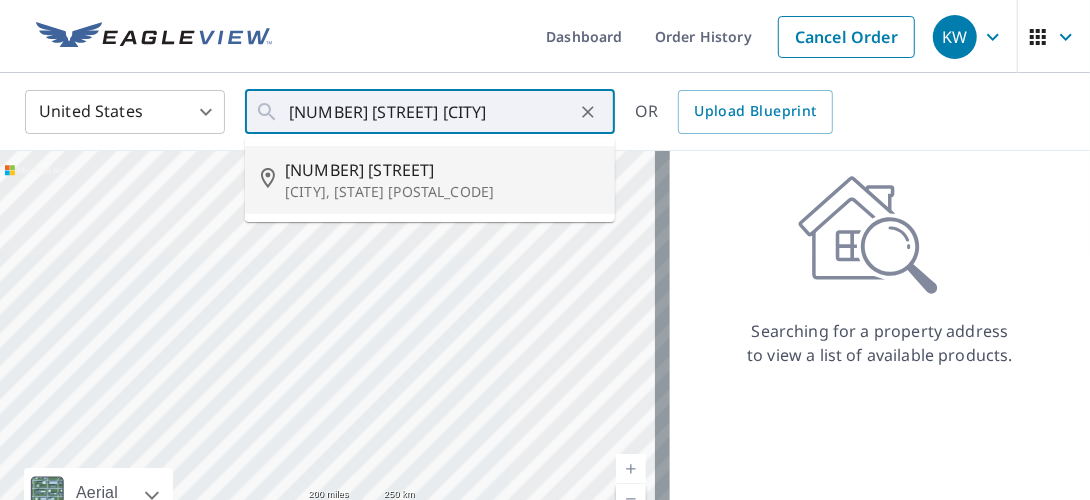 type on "[NUMBER] [STREET] [CITY], [STATE] [POSTAL_CODE]" 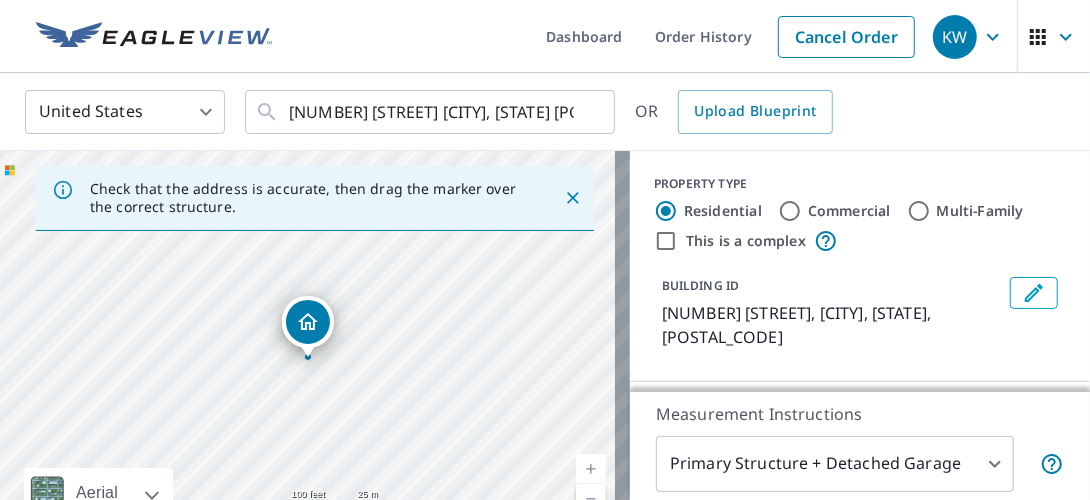scroll, scrollTop: 100, scrollLeft: 0, axis: vertical 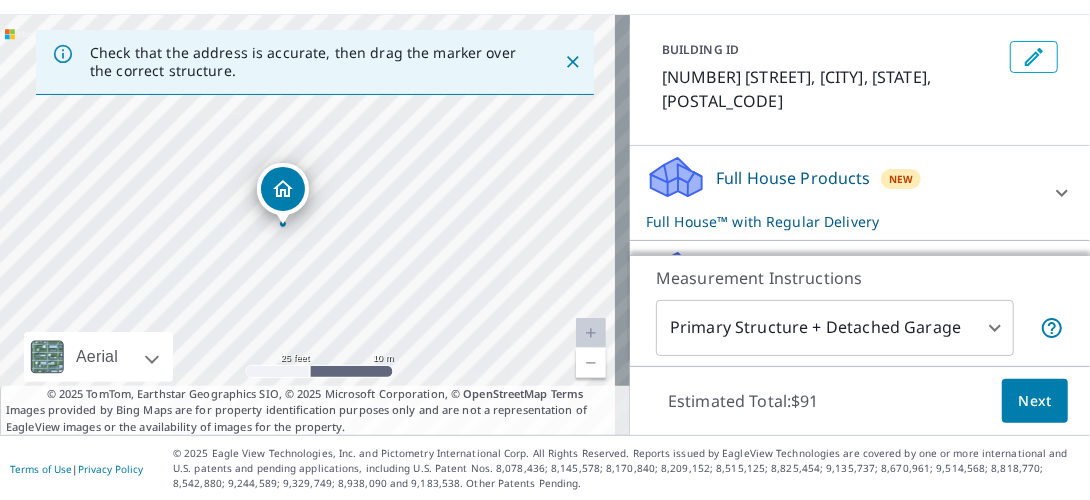 click 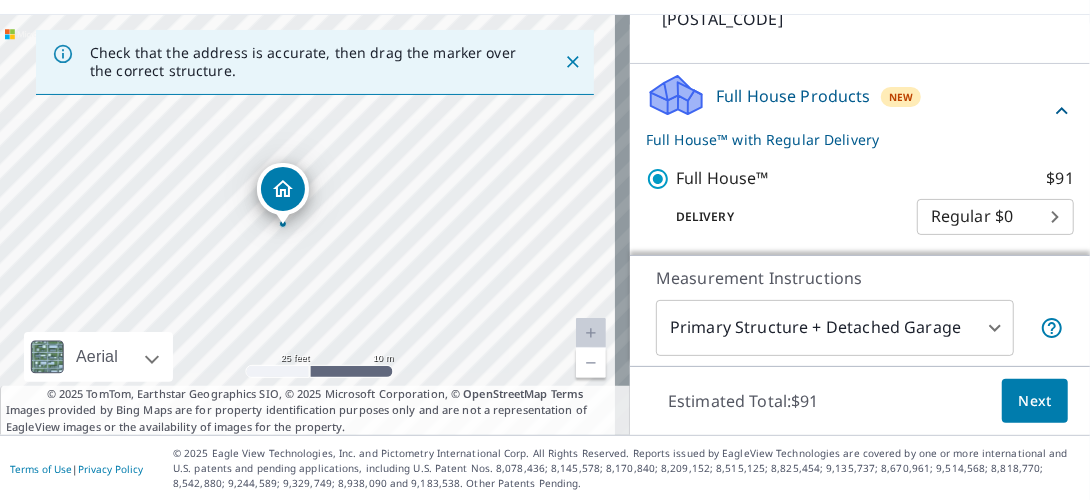 scroll, scrollTop: 382, scrollLeft: 0, axis: vertical 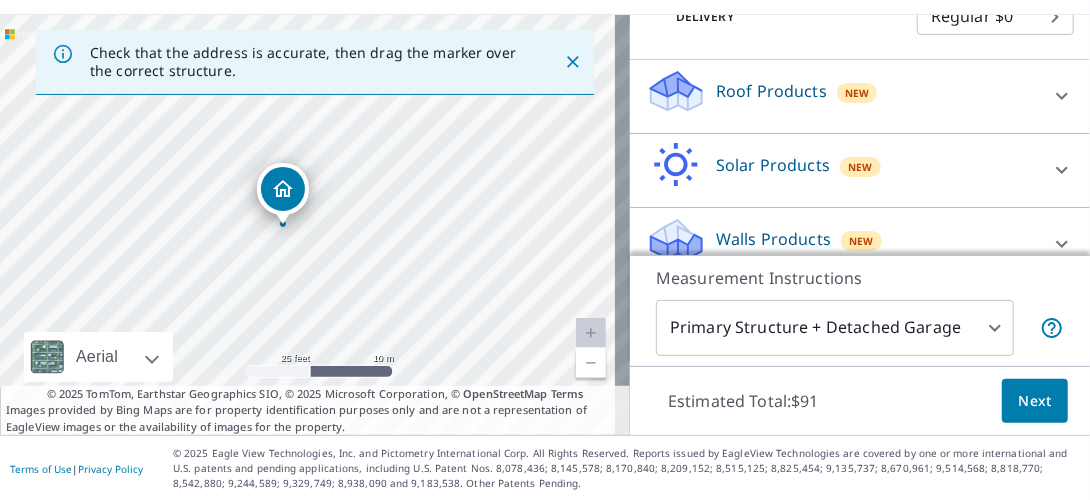 click 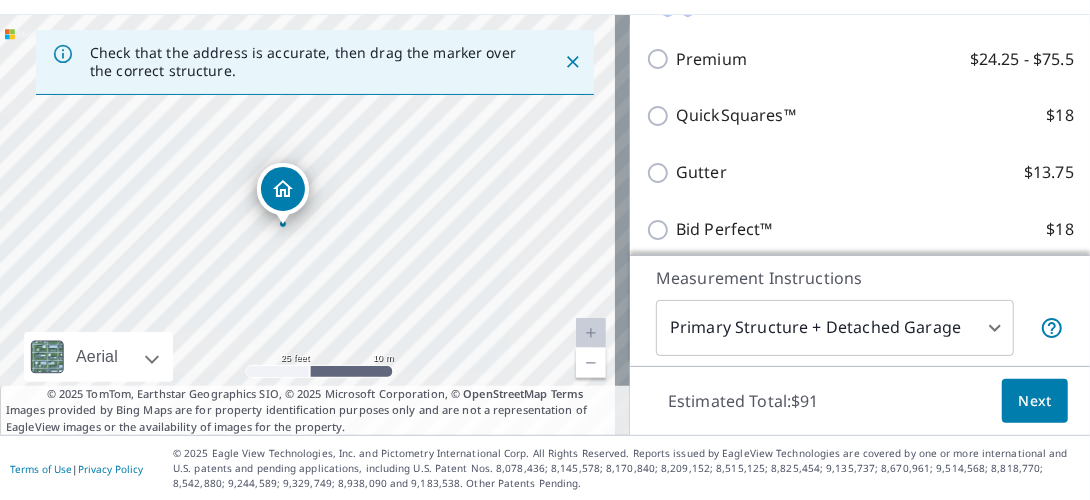 scroll, scrollTop: 482, scrollLeft: 0, axis: vertical 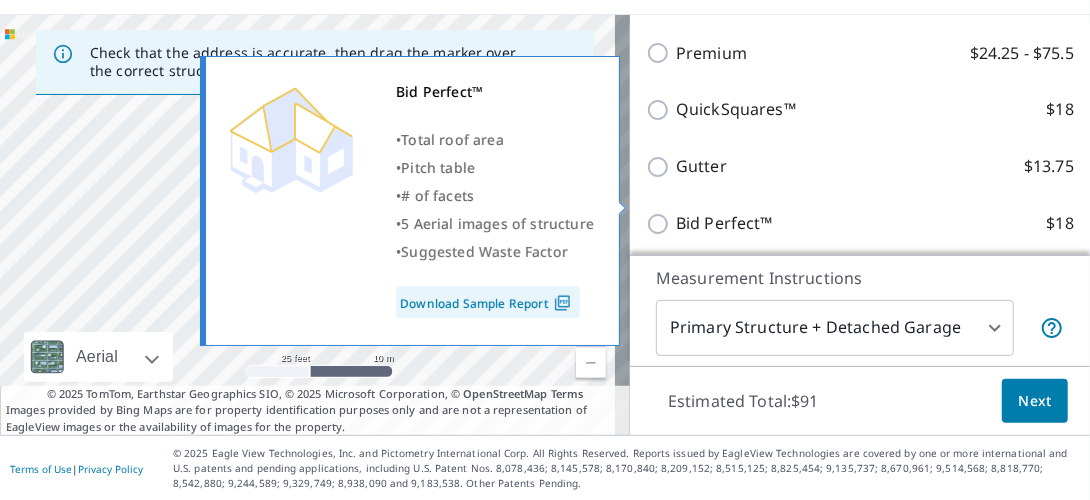 click on "Bid Perfect™ $18" at bounding box center [661, 224] 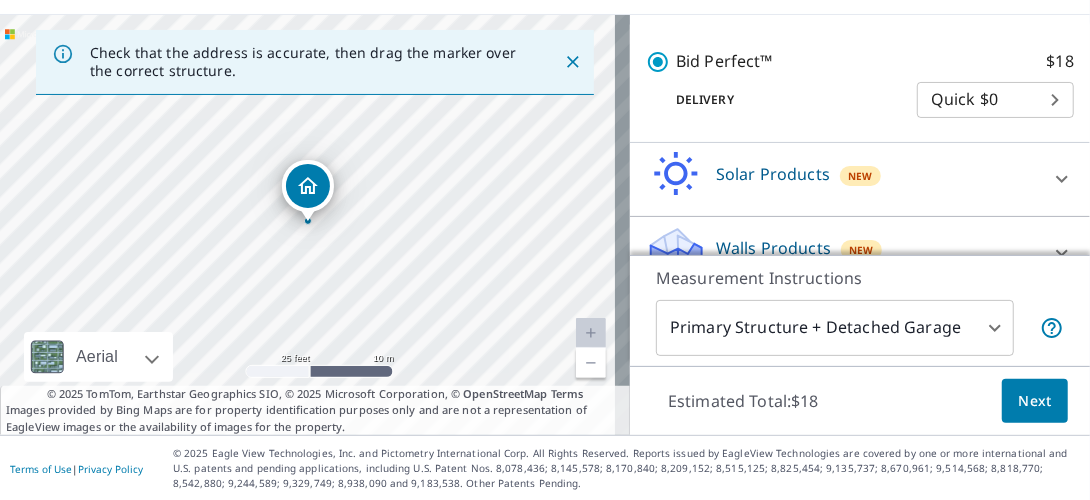 scroll, scrollTop: 612, scrollLeft: 0, axis: vertical 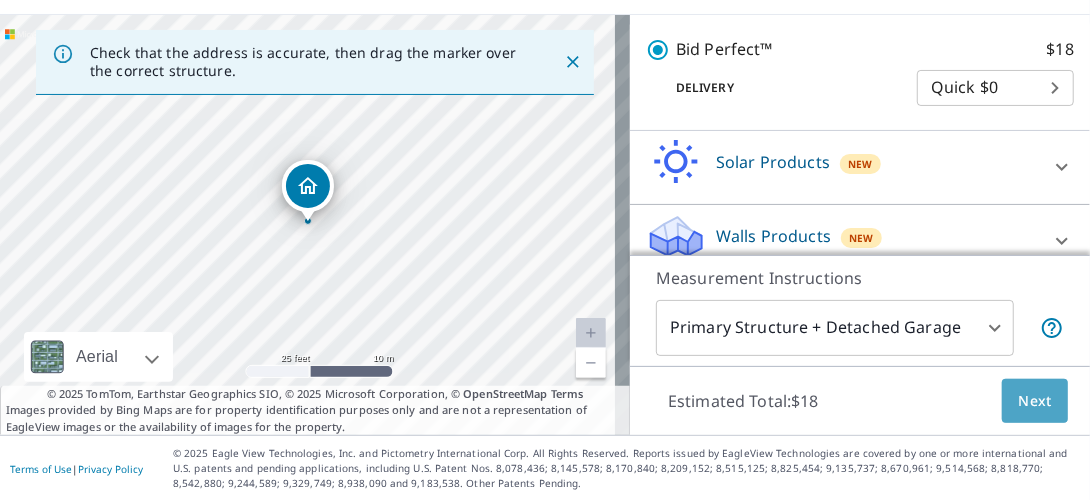 click on "Next" at bounding box center (1035, 401) 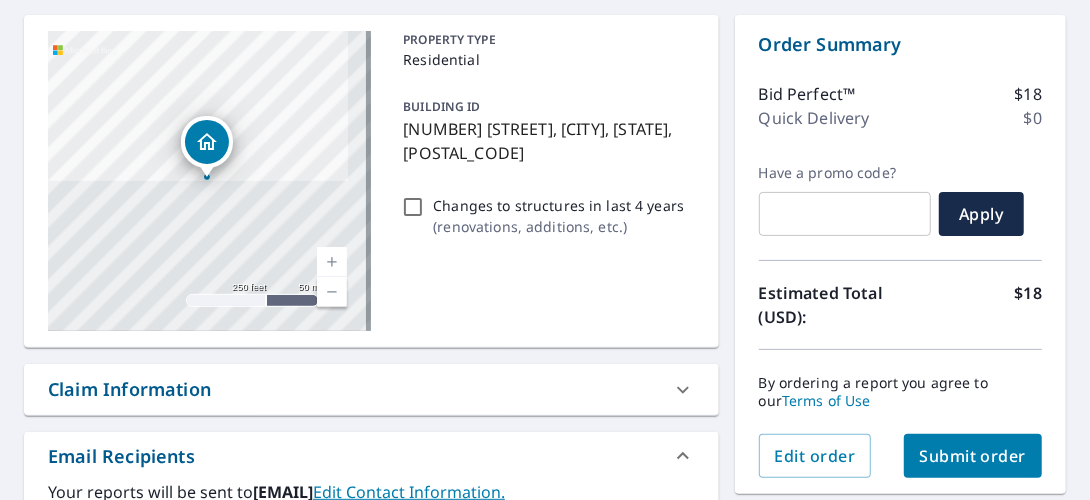 scroll, scrollTop: 200, scrollLeft: 0, axis: vertical 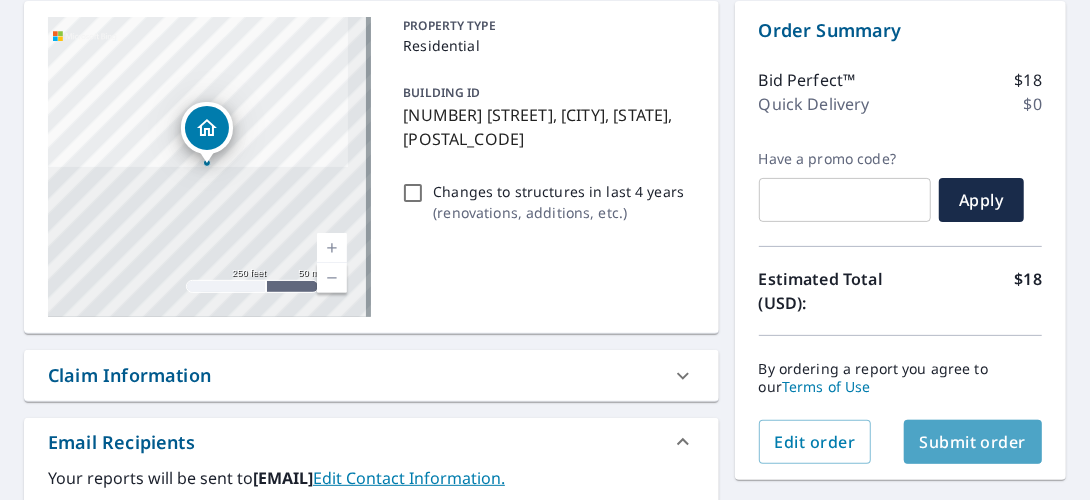 drag, startPoint x: 909, startPoint y: 435, endPoint x: 610, endPoint y: 16, distance: 514.74457 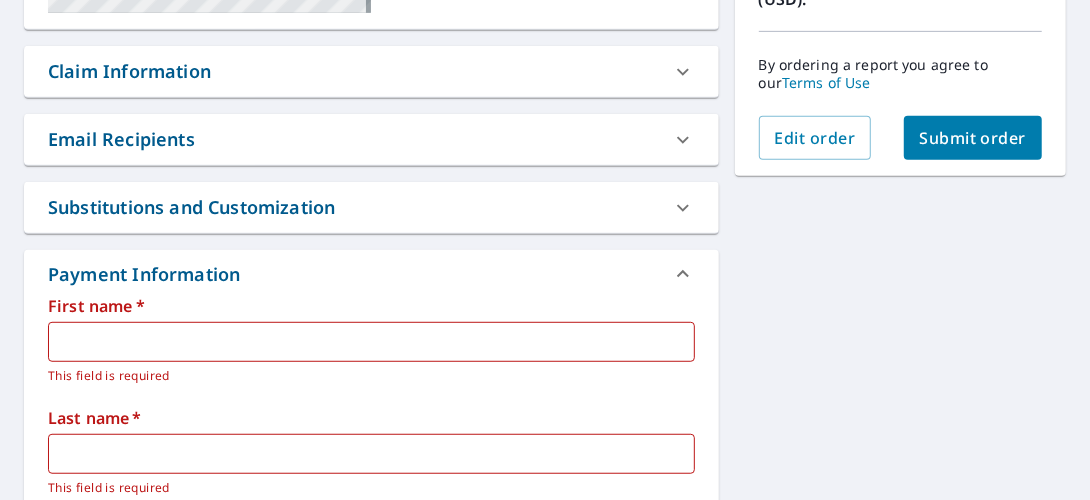 scroll, scrollTop: 604, scrollLeft: 0, axis: vertical 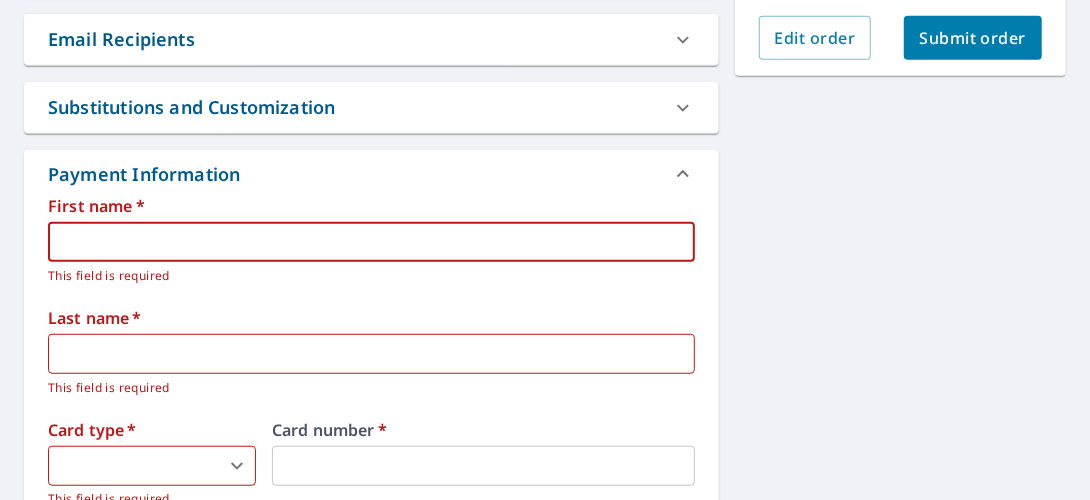 click at bounding box center (371, 242) 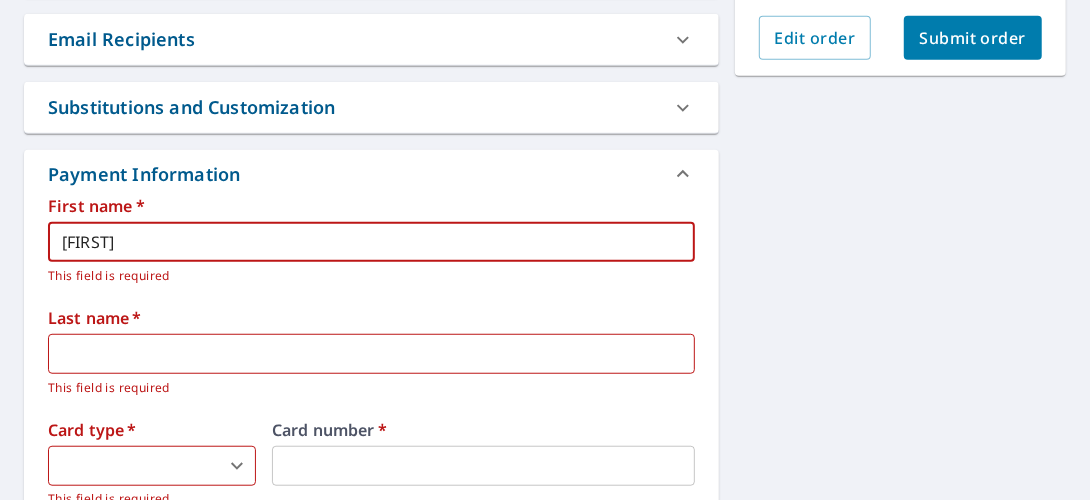 type on "[FIRST]" 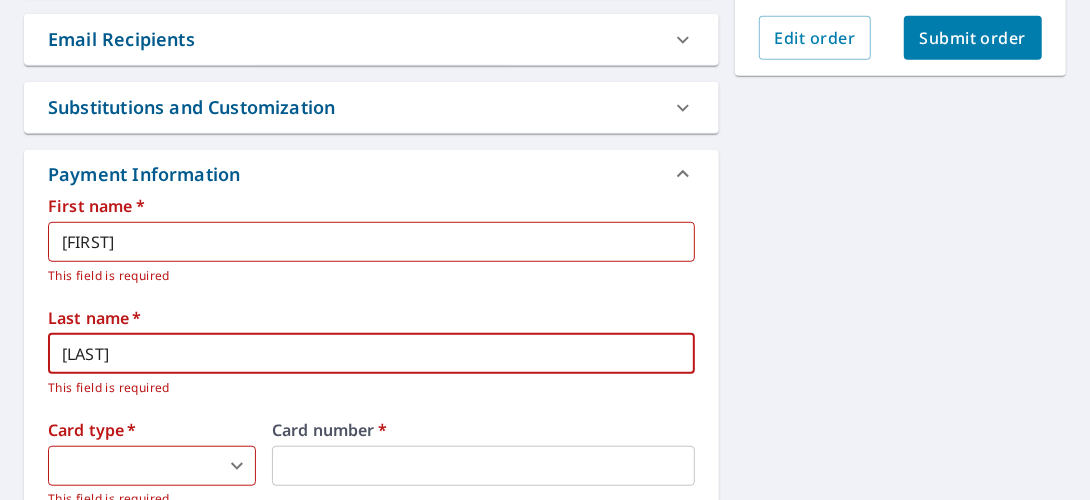 type on "[LAST]" 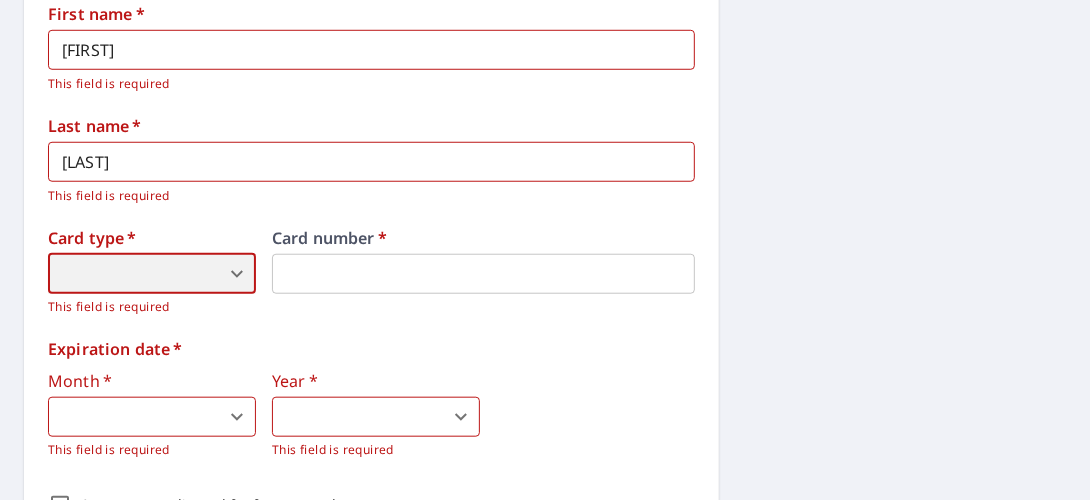 scroll, scrollTop: 804, scrollLeft: 0, axis: vertical 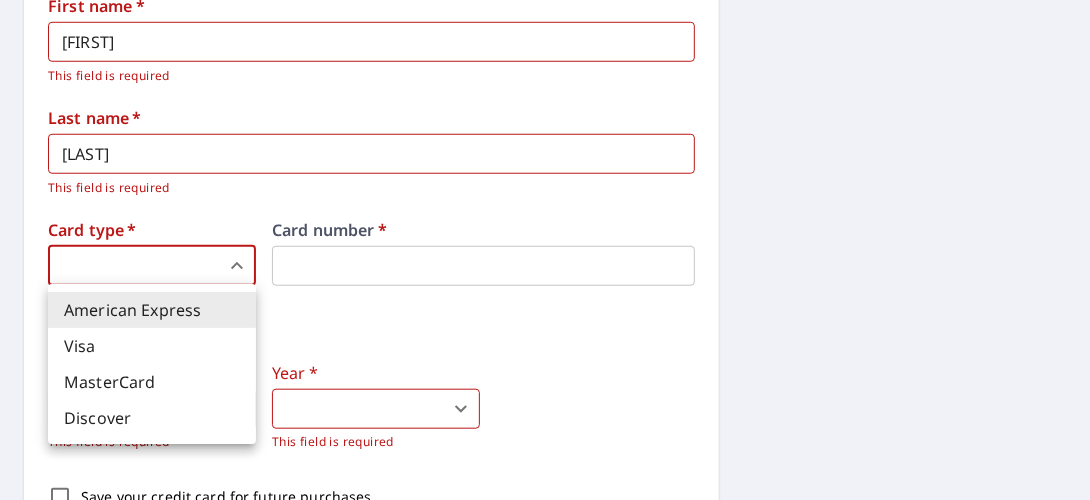 click on "KW KW
Dashboard Order History Cancel Order KW Dashboard / Finalize Order Finalize Order [NUMBER] [STREET] [CITY], [STATE], [POSTAL_CODE] Aerial Road A standard road map Aerial A detailed look from above Labels Labels 250 feet 50 m © 2025 TomTom, © Vexcel Imaging, © 2025 Microsoft Corporation,  © OpenStreetMap Terms PROPERTY TYPE Residential BUILDING ID [NUMBER] [STREET], [CITY], [STATE], [POSTAL_CODE] Changes to structures in last 4 years ( renovations, additions, etc. ) Claim Information Claim number ​ Claim information ​ PO number ​ Date of loss ​ Cat ID ​ Email Recipients Your reports will be sent to  [EMAIL].  Edit Contact Information. Send a copy of the report to: ​ Substitutions and Customization Roof measurement report substitutions If a Bid Perfect - Residential Report is unavailable send me a QuickSquares Report: Yes No Ask If a QuickSquares Report is unavailable send me a QuickSquares Extended Coverage Report: Yes No Ask Yes No Ask Yes No Ask Yes No Ask Yes No Ask Yes No Ask Additional Report Formats DXF" at bounding box center [545, 250] 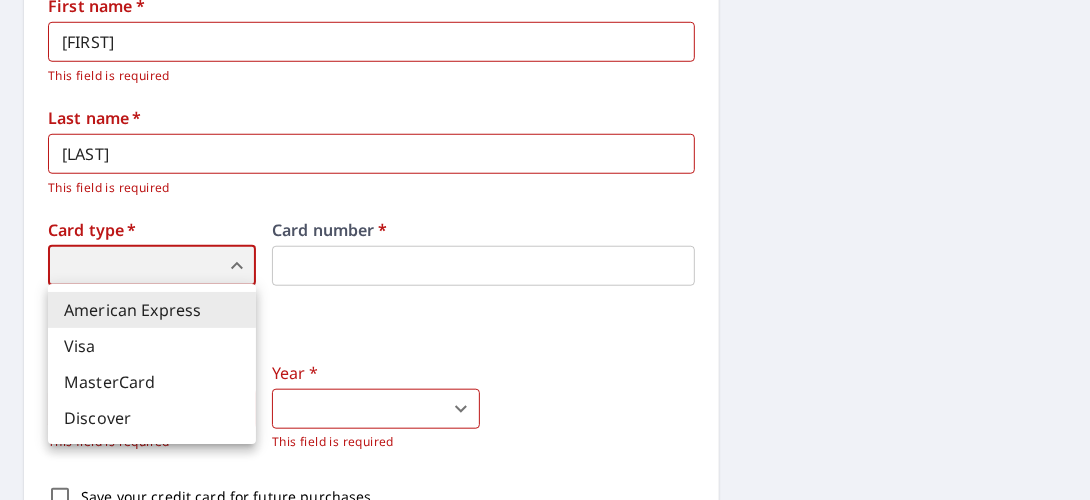 type on "3" 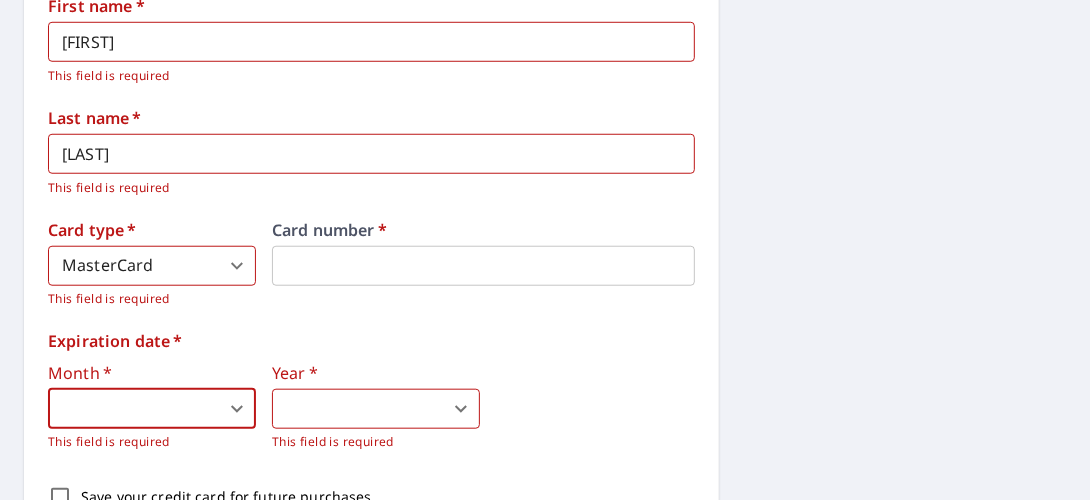 click on "KW KW
Dashboard Order History Cancel Order KW Dashboard / Finalize Order Finalize Order [NUMBER] [STREET] [CITY], [STATE], [POSTAL_CODE] Aerial Road A standard road map Aerial A detailed look from above Labels Labels 250 feet 50 m © 2025 TomTom, © Vexcel Imaging, © 2025 Microsoft Corporation,  © OpenStreetMap Terms PROPERTY TYPE Residential BUILDING ID [NUMBER] [STREET], [CITY], [STATE], [POSTAL_CODE] Changes to structures in last 4 years ( renovations, additions, etc. ) Claim Information Claim number ​ Claim information ​ PO number ​ Date of loss ​ Cat ID ​ Email Recipients Your reports will be sent to  [EMAIL].  Edit Contact Information. Send a copy of the report to: ​ Substitutions and Customization Roof measurement report substitutions If a Bid Perfect - Residential Report is unavailable send me a QuickSquares Report: Yes No Ask If a QuickSquares Report is unavailable send me a QuickSquares Extended Coverage Report: Yes No Ask Yes No Ask Yes No Ask Yes No Ask Yes No Ask Yes No Ask Additional Report Formats DXF" at bounding box center (545, 250) 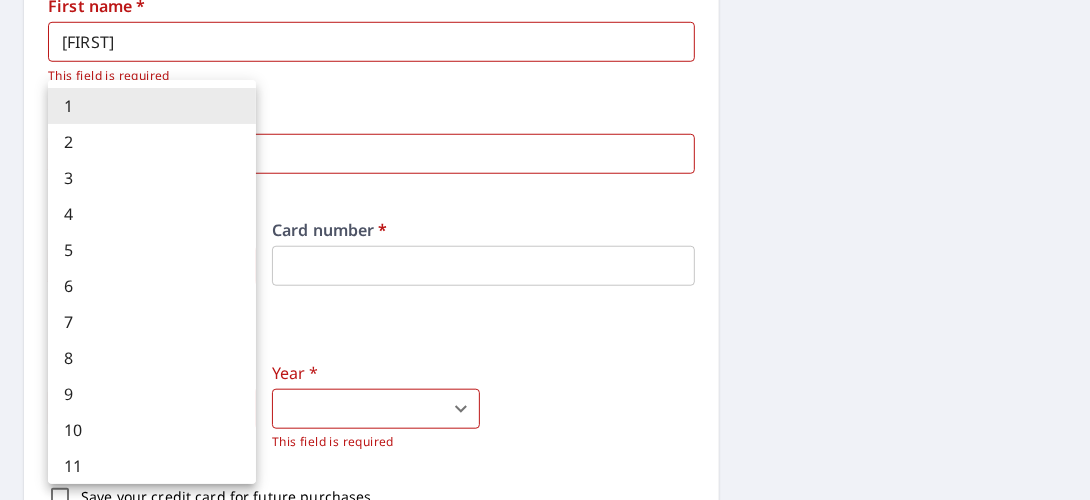 click on "6" at bounding box center [152, 286] 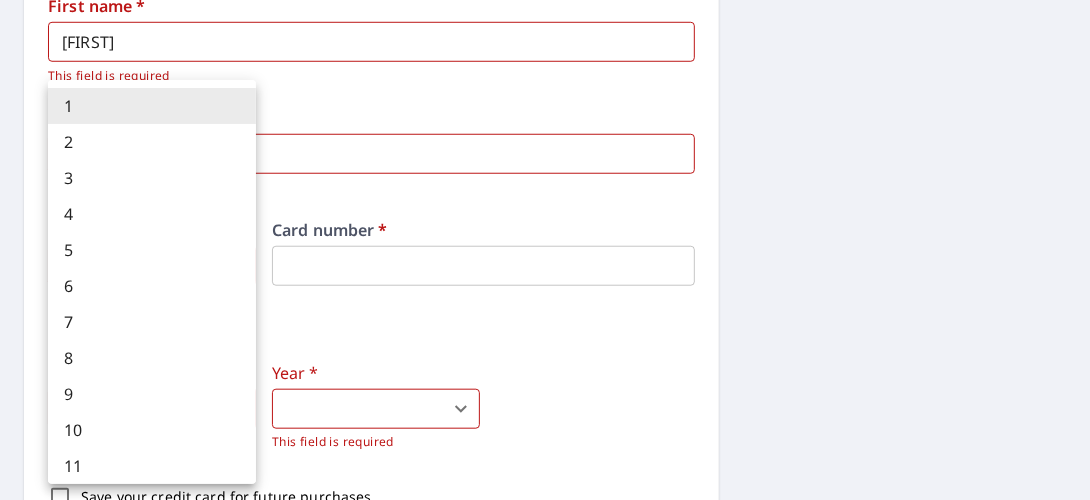 type on "6" 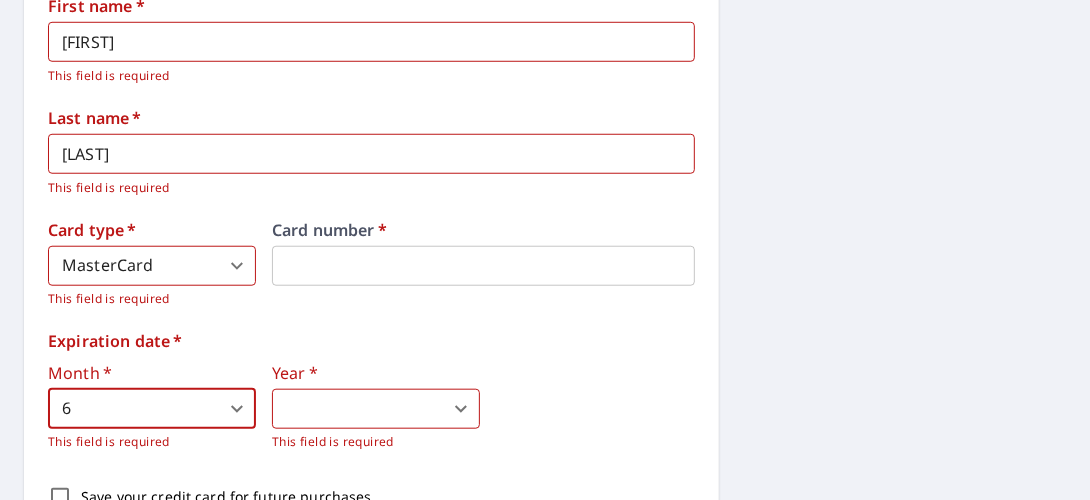 click on "KW KW
Dashboard Order History Cancel Order KW Dashboard / Finalize Order Finalize Order [NUMBER] [STREET] [CITY], [STATE], [POSTAL_CODE] Aerial Road A standard road map Aerial A detailed look from above Labels Labels 250 feet 50 m © 2025 TomTom, © Vexcel Imaging, © 2025 Microsoft Corporation,  © OpenStreetMap Terms PROPERTY TYPE Residential BUILDING ID [NUMBER] [STREET], [CITY], [STATE], [POSTAL_CODE] Changes to structures in last 4 years ( renovations, additions, etc. ) Claim Information Claim number ​ Claim information ​ PO number ​ Date of loss ​ Cat ID ​ Email Recipients Your reports will be sent to  [EMAIL].  Edit Contact Information. Send a copy of the report to: ​ Substitutions and Customization Roof measurement report substitutions If a Bid Perfect - Residential Report is unavailable send me a QuickSquares Report: Yes No Ask If a QuickSquares Report is unavailable send me a QuickSquares Extended Coverage Report: Yes No Ask Yes No Ask Yes No Ask Yes No Ask Yes No Ask Yes No Ask Additional Report Formats DXF" at bounding box center [545, 250] 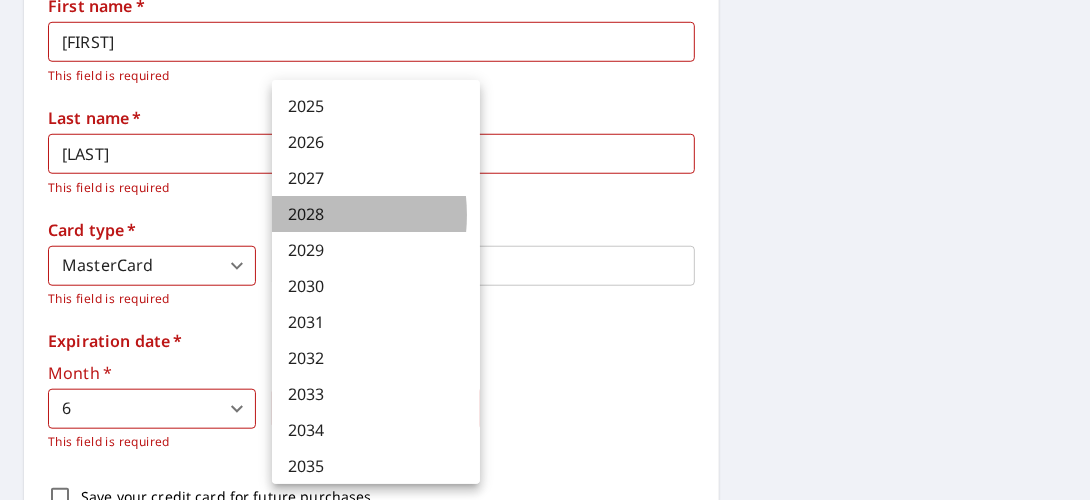 click on "2028" at bounding box center (376, 214) 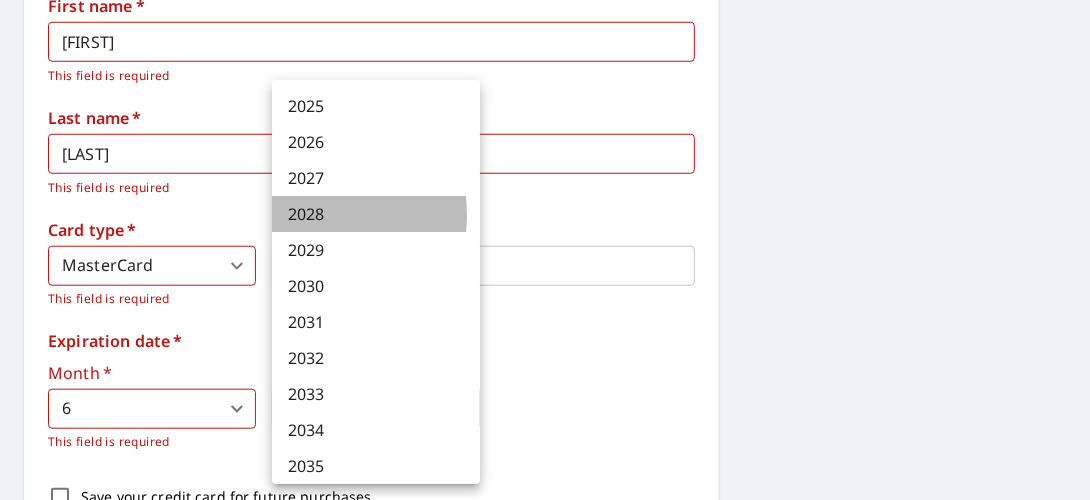 type on "2028" 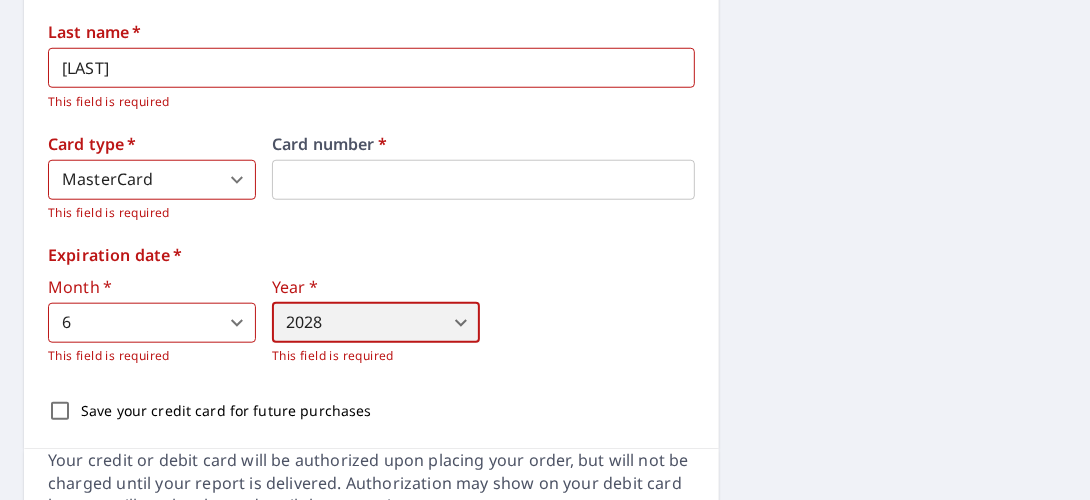 scroll, scrollTop: 904, scrollLeft: 0, axis: vertical 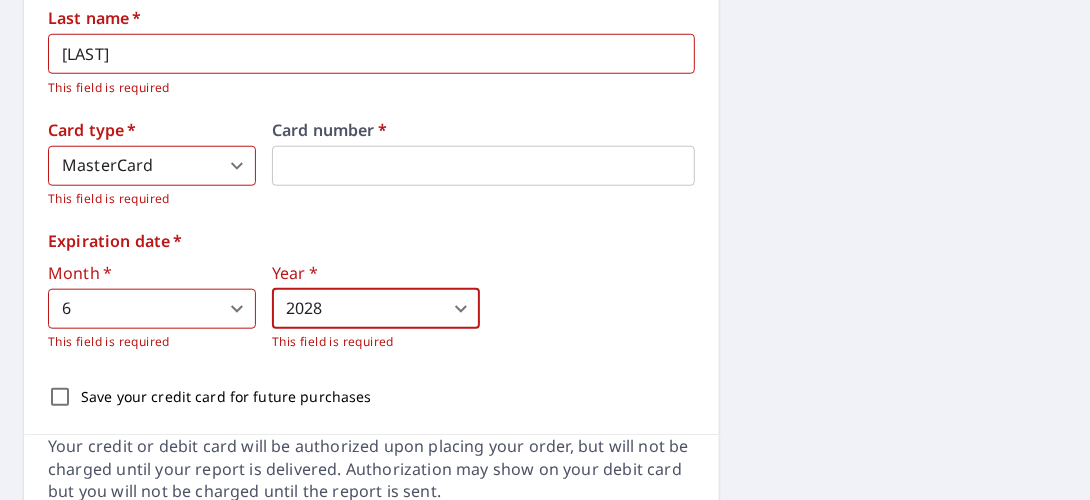 click on "Month   * 6 6 ​ This field is required Year   * 2028 2028 ​ This field is required" at bounding box center [371, 308] 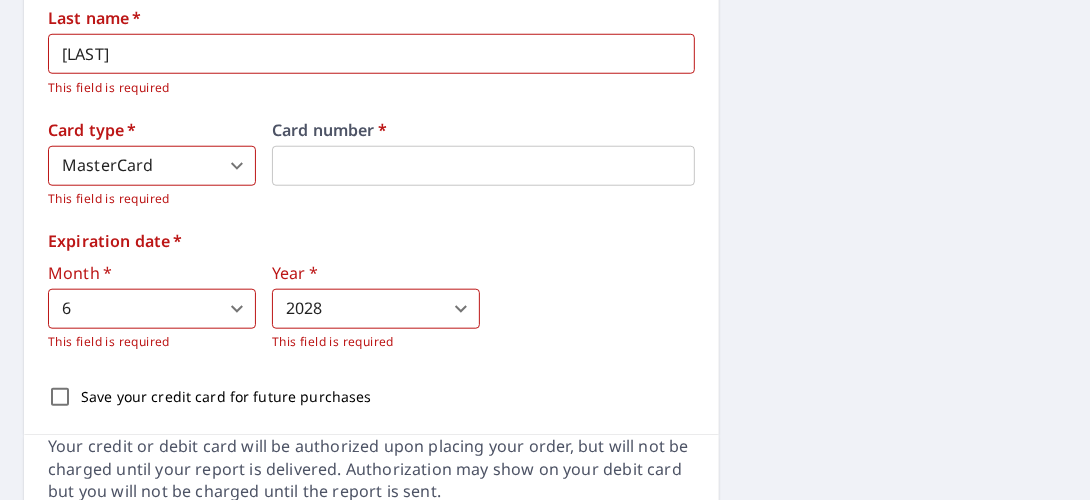 click on "Month   * 6 6 ​ This field is required Year   * 2028 2028 ​ This field is required" at bounding box center (371, 308) 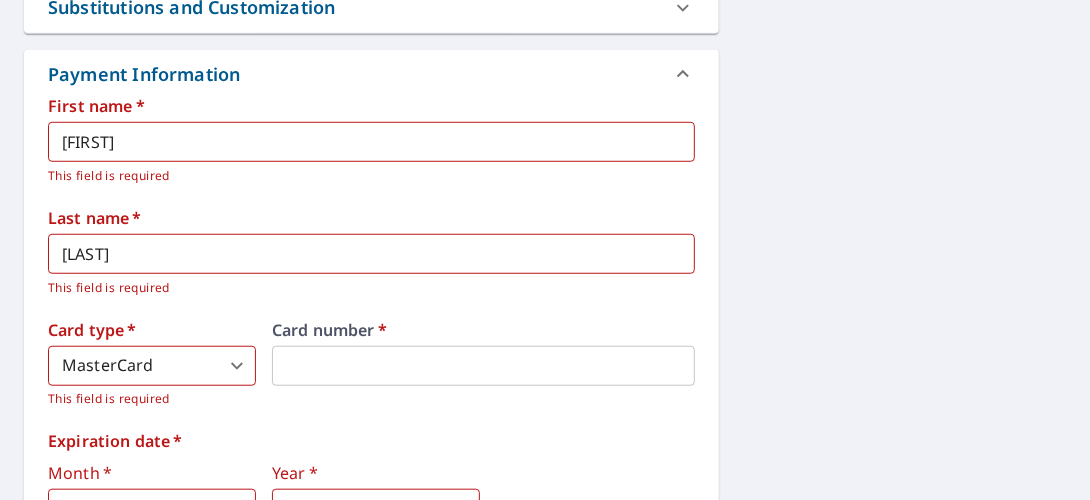 scroll, scrollTop: 604, scrollLeft: 0, axis: vertical 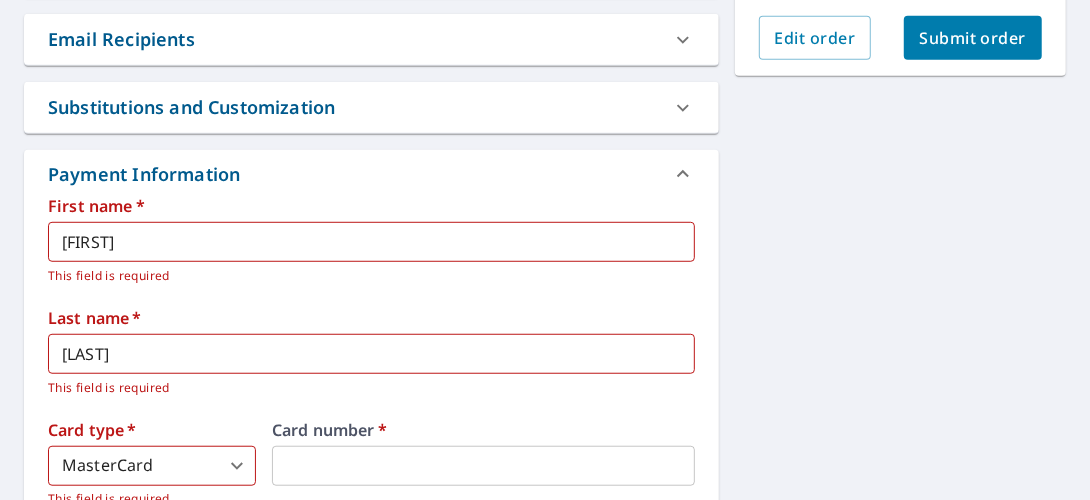 click on "Payment Information" at bounding box center (353, 174) 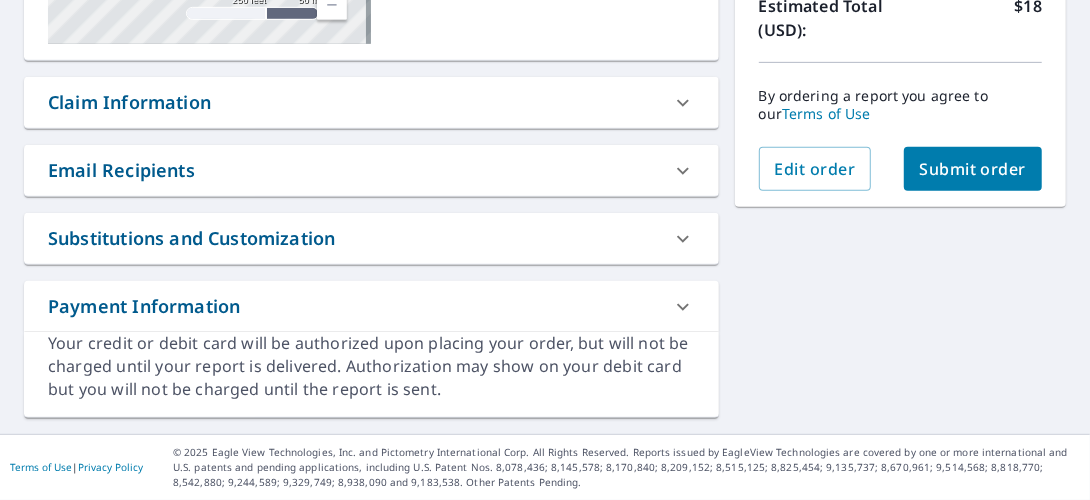 scroll, scrollTop: 470, scrollLeft: 0, axis: vertical 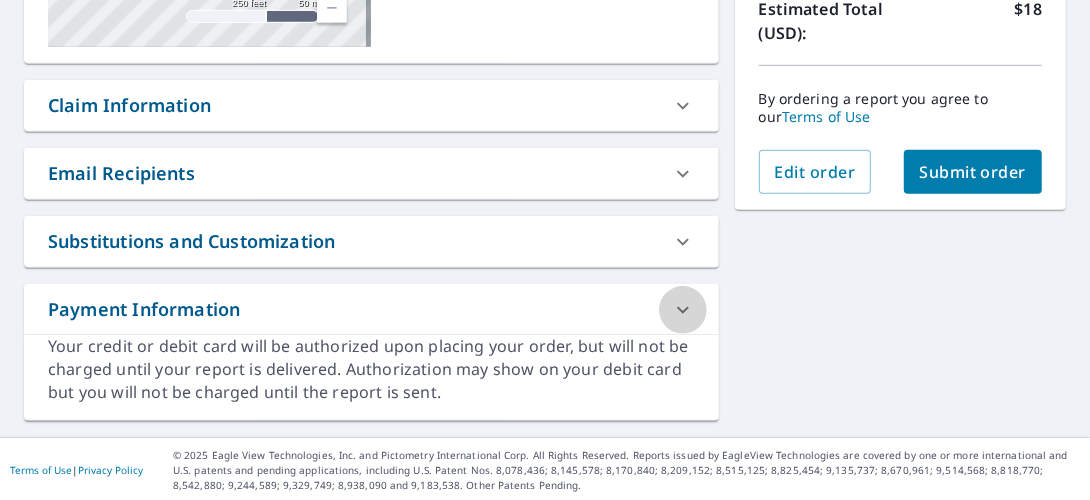 click 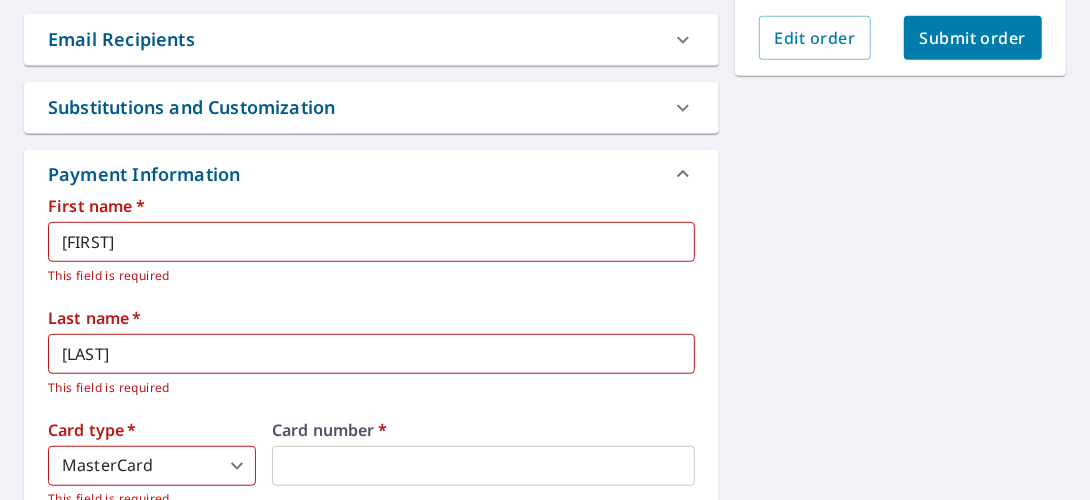 scroll, scrollTop: 404, scrollLeft: 0, axis: vertical 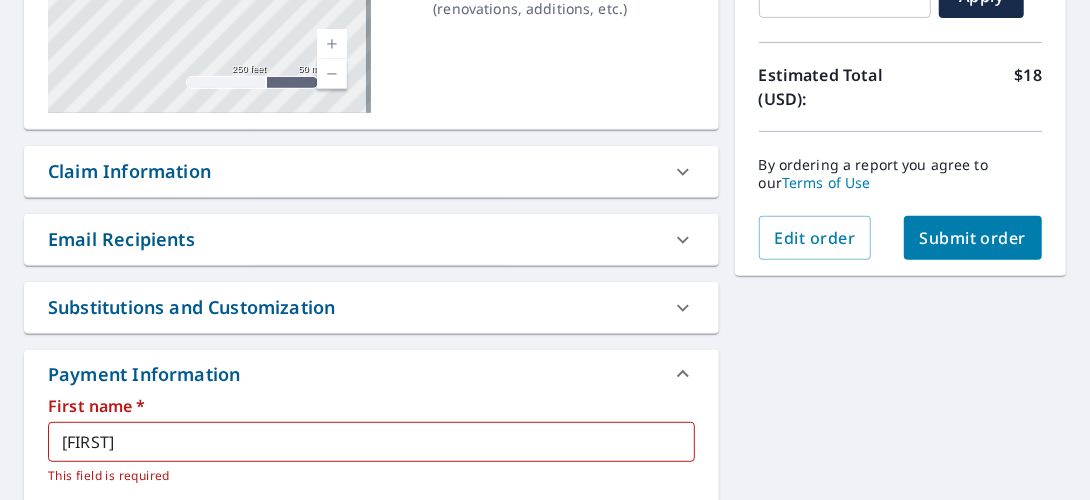 click at bounding box center [683, 240] 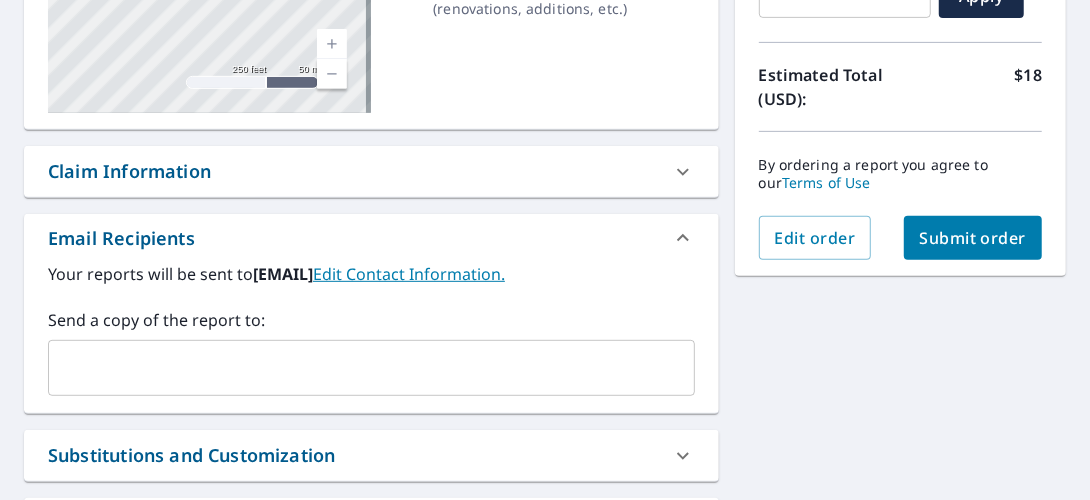 click at bounding box center [356, 368] 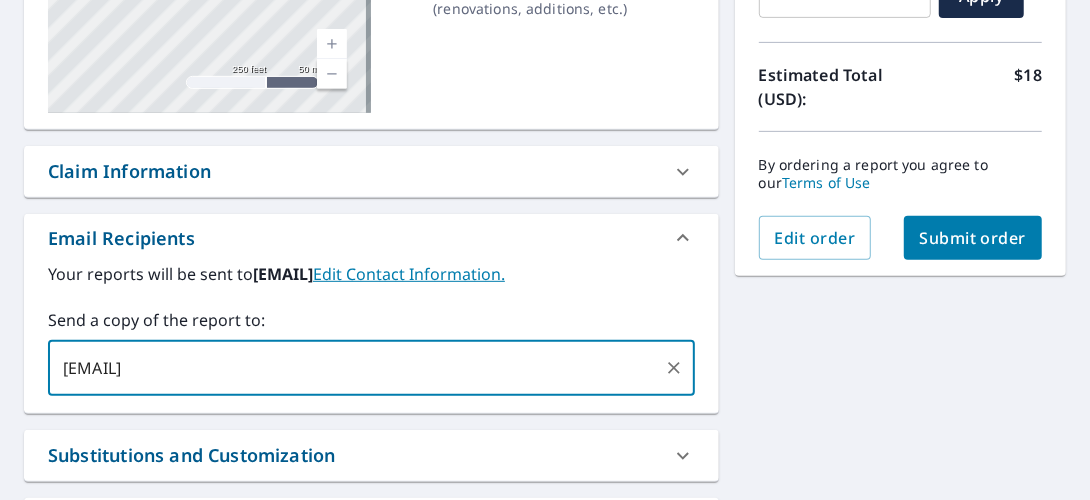 type on "[EMAIL]" 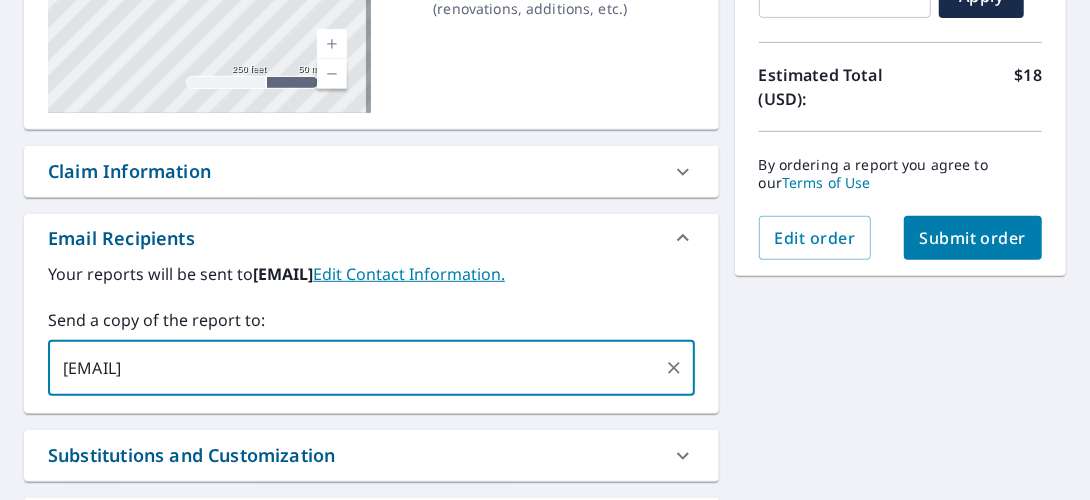 type 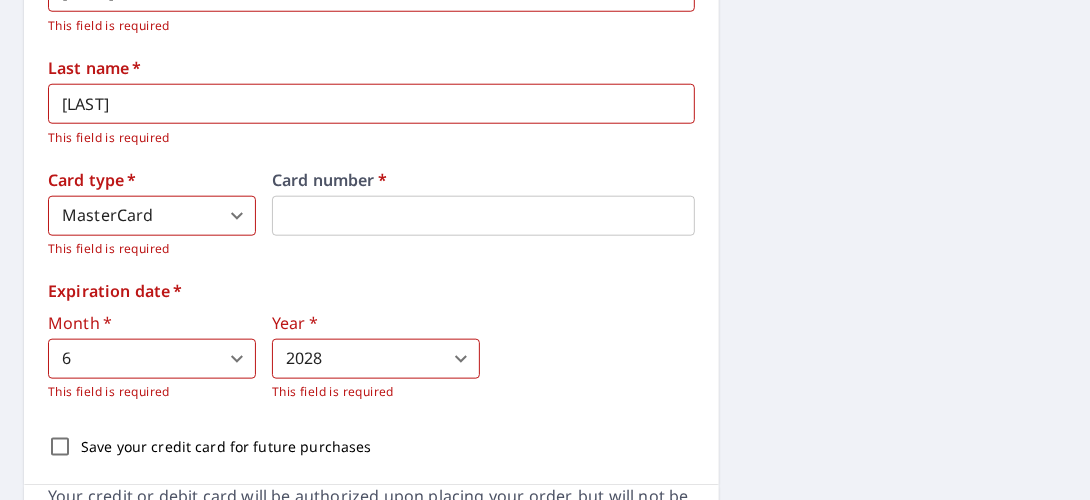 scroll, scrollTop: 1004, scrollLeft: 0, axis: vertical 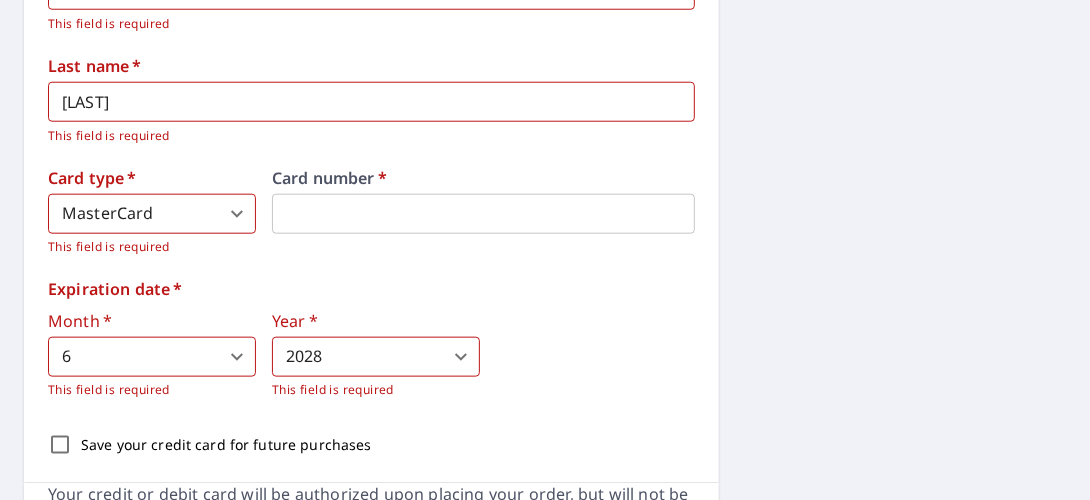 click on "First name   * [FIRST] ​ This field is required Last name   * [LAST] ​ This field is required Card type   * MasterCard 3 ​ This field is required Card number   * [CREDIT_CARD_NUMBER] Expiration date   * Month   * 6 6 ​ This field is required Year   * 2028 2028 ​ This field is required Save your credit card for future purchases" at bounding box center [371, 206] 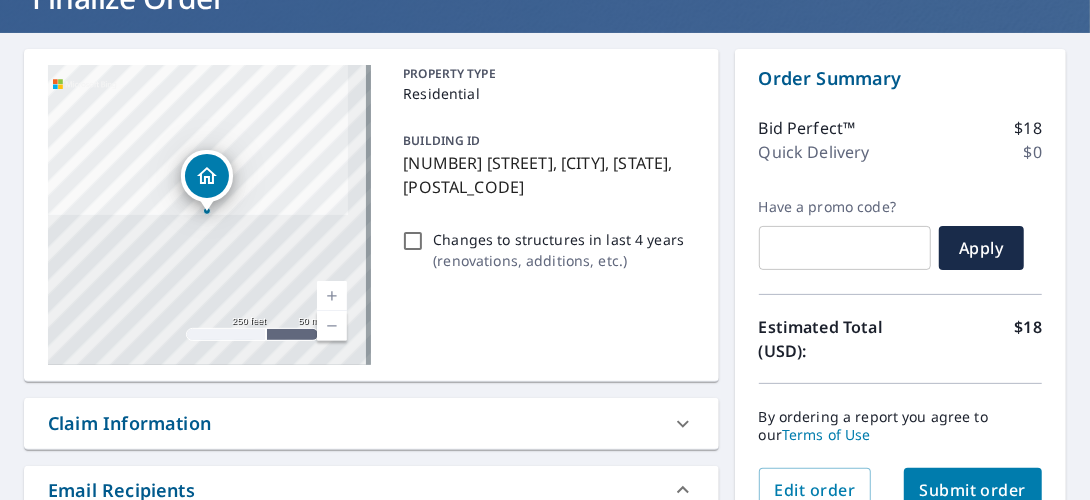 scroll, scrollTop: 252, scrollLeft: 0, axis: vertical 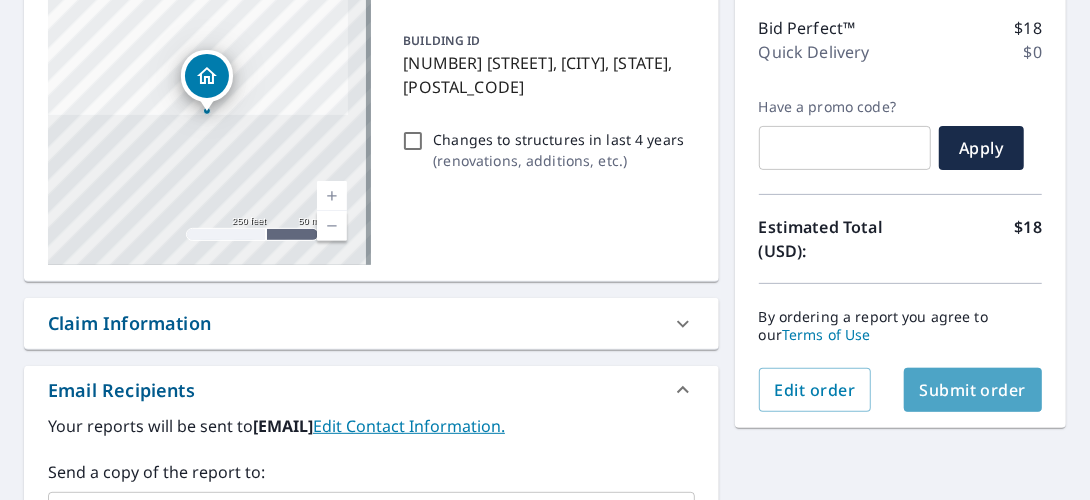click on "Submit order" at bounding box center (973, 390) 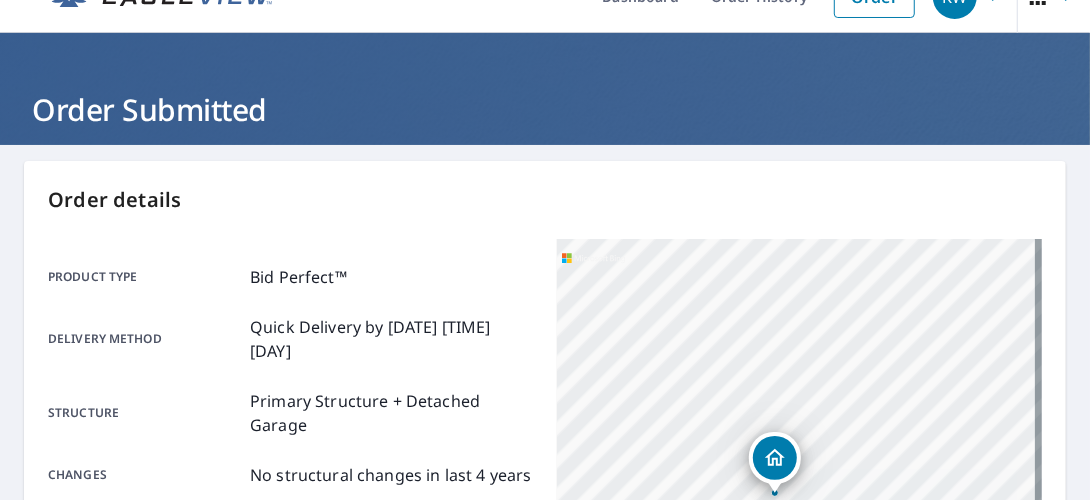 scroll, scrollTop: 0, scrollLeft: 0, axis: both 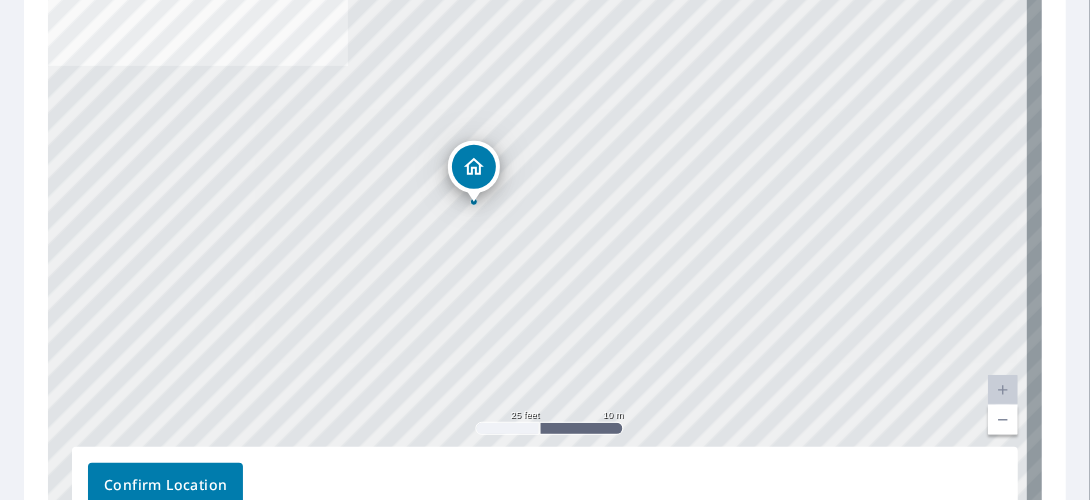 drag, startPoint x: 540, startPoint y: 199, endPoint x: 476, endPoint y: 175, distance: 68.35203 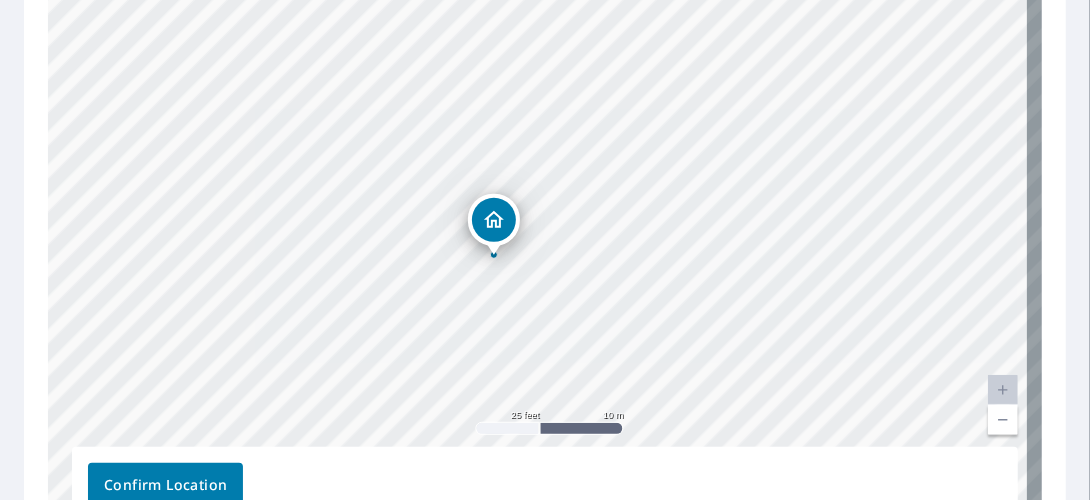 drag, startPoint x: 657, startPoint y: 74, endPoint x: 485, endPoint y: 218, distance: 224.3212 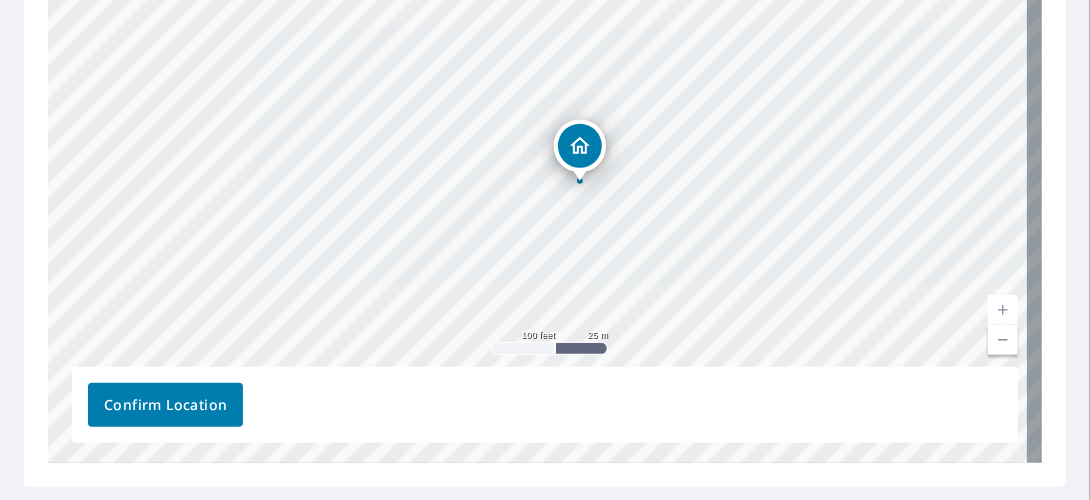 scroll, scrollTop: 548, scrollLeft: 0, axis: vertical 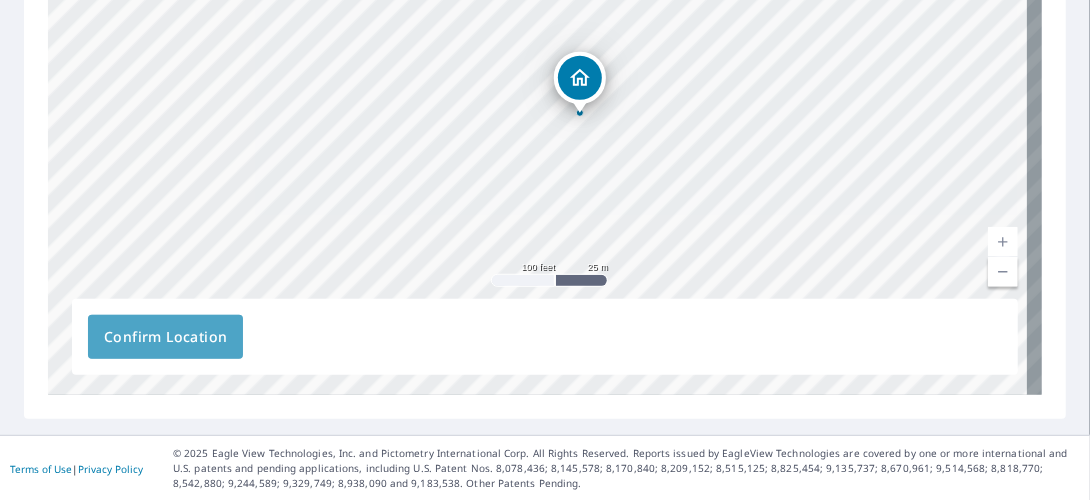 click on "Confirm Location" at bounding box center (165, 337) 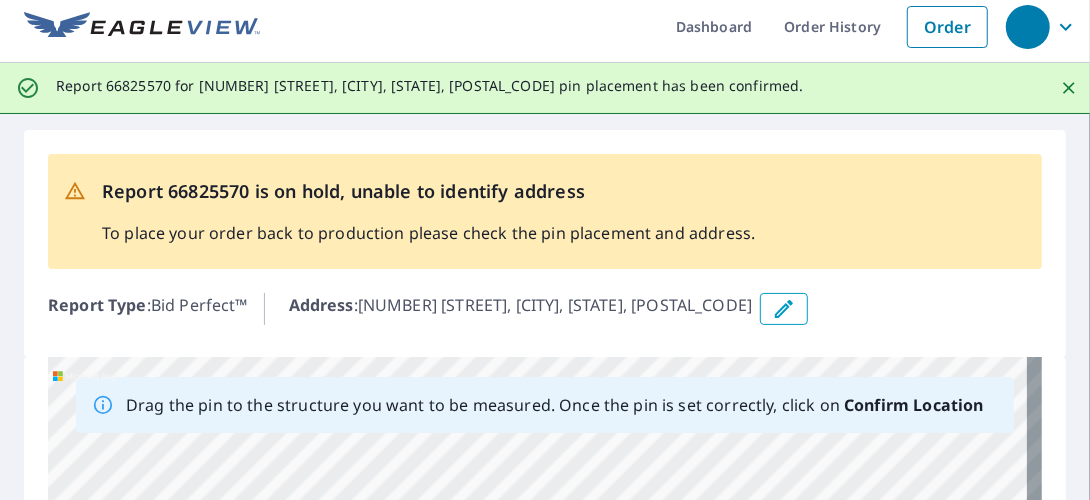 scroll, scrollTop: 0, scrollLeft: 0, axis: both 